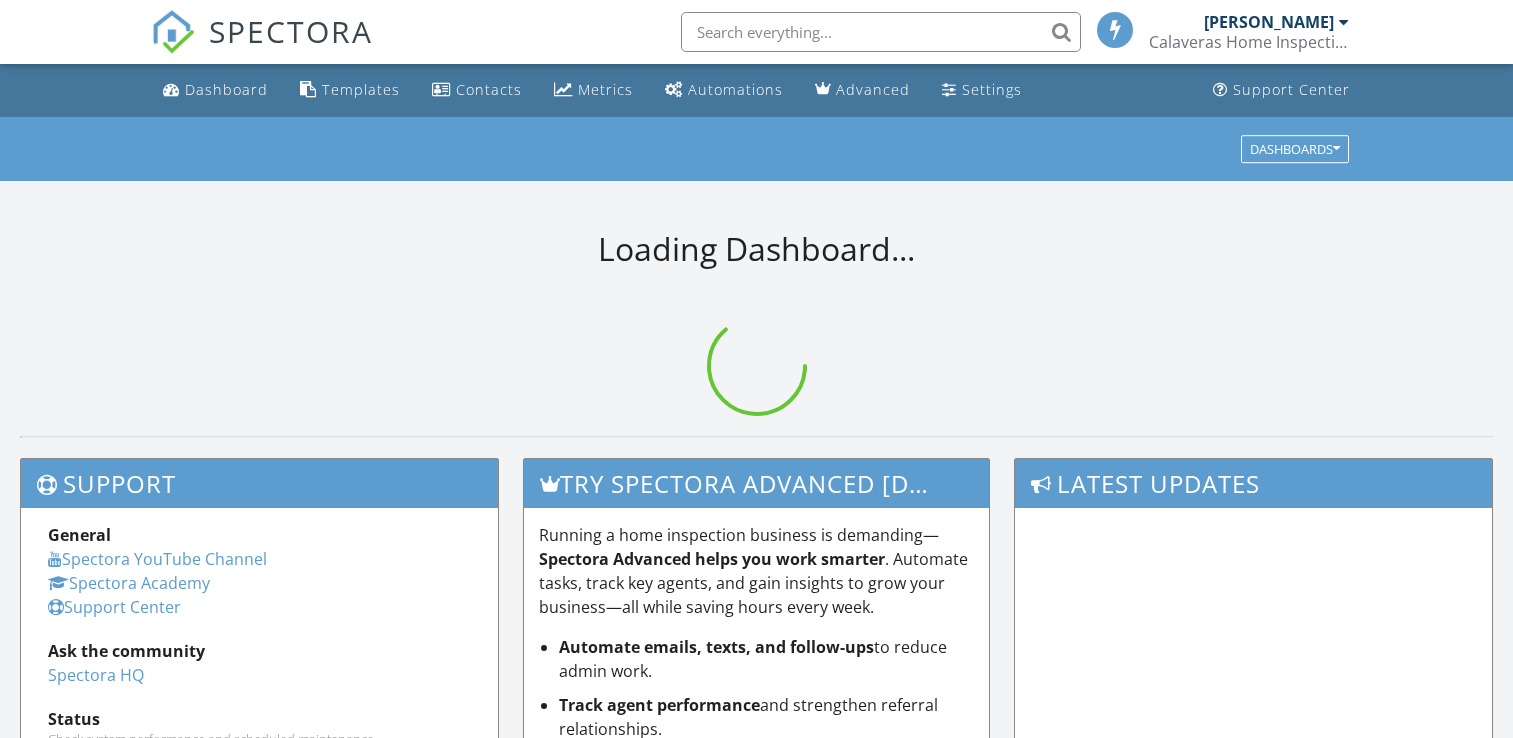 scroll, scrollTop: 0, scrollLeft: 0, axis: both 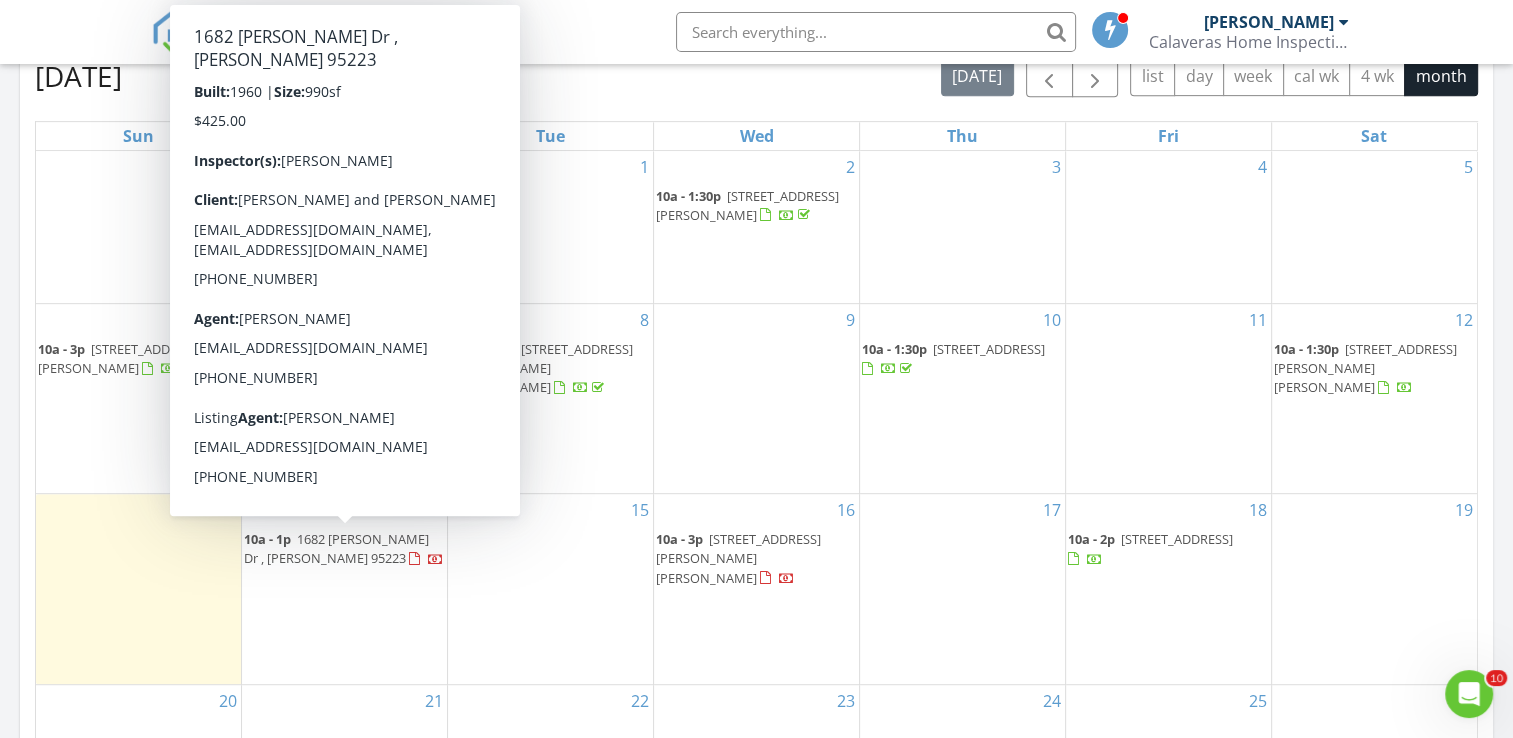 click on "1682 Bonfilio Dr , Arnold 95223" at bounding box center (336, 548) 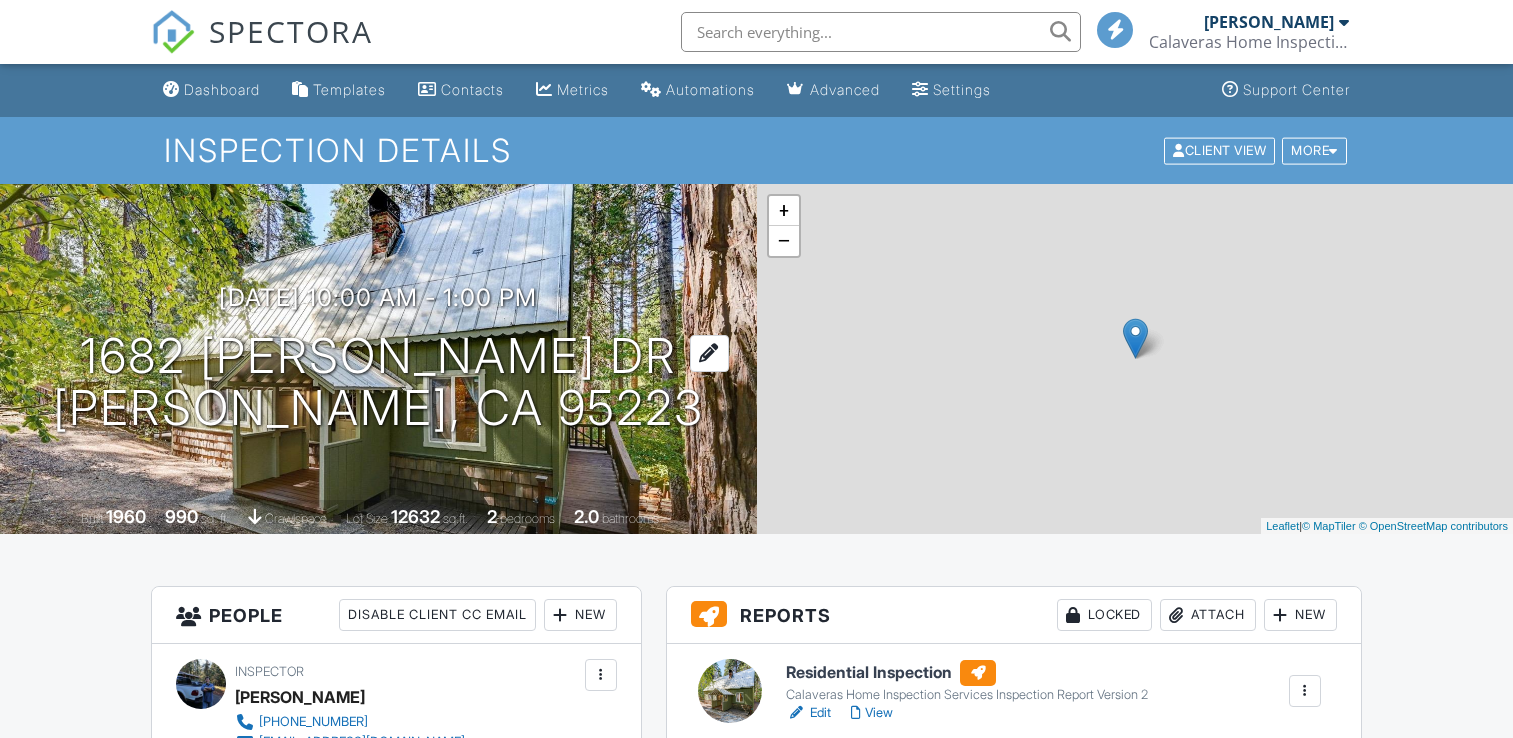 scroll, scrollTop: 0, scrollLeft: 0, axis: both 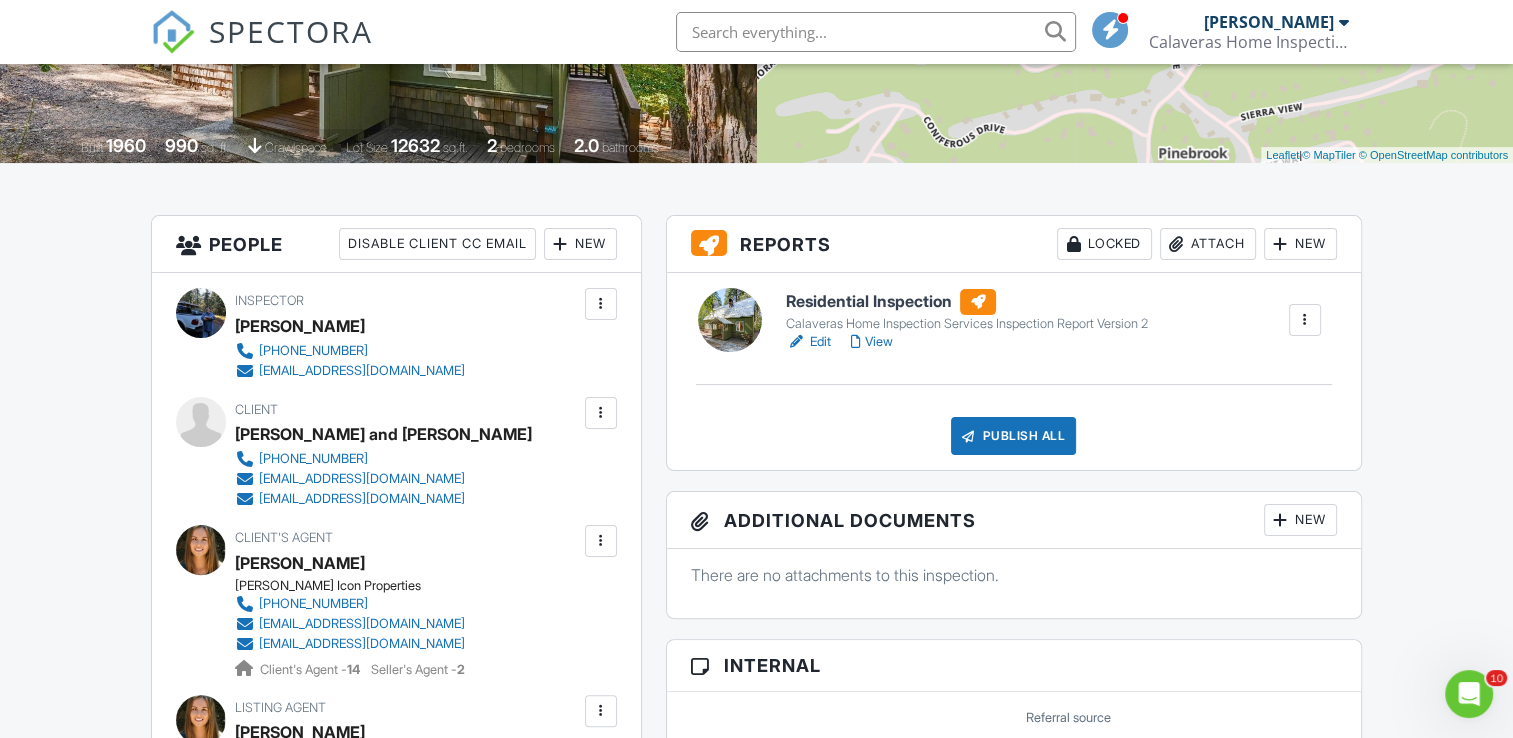 click at bounding box center (601, 413) 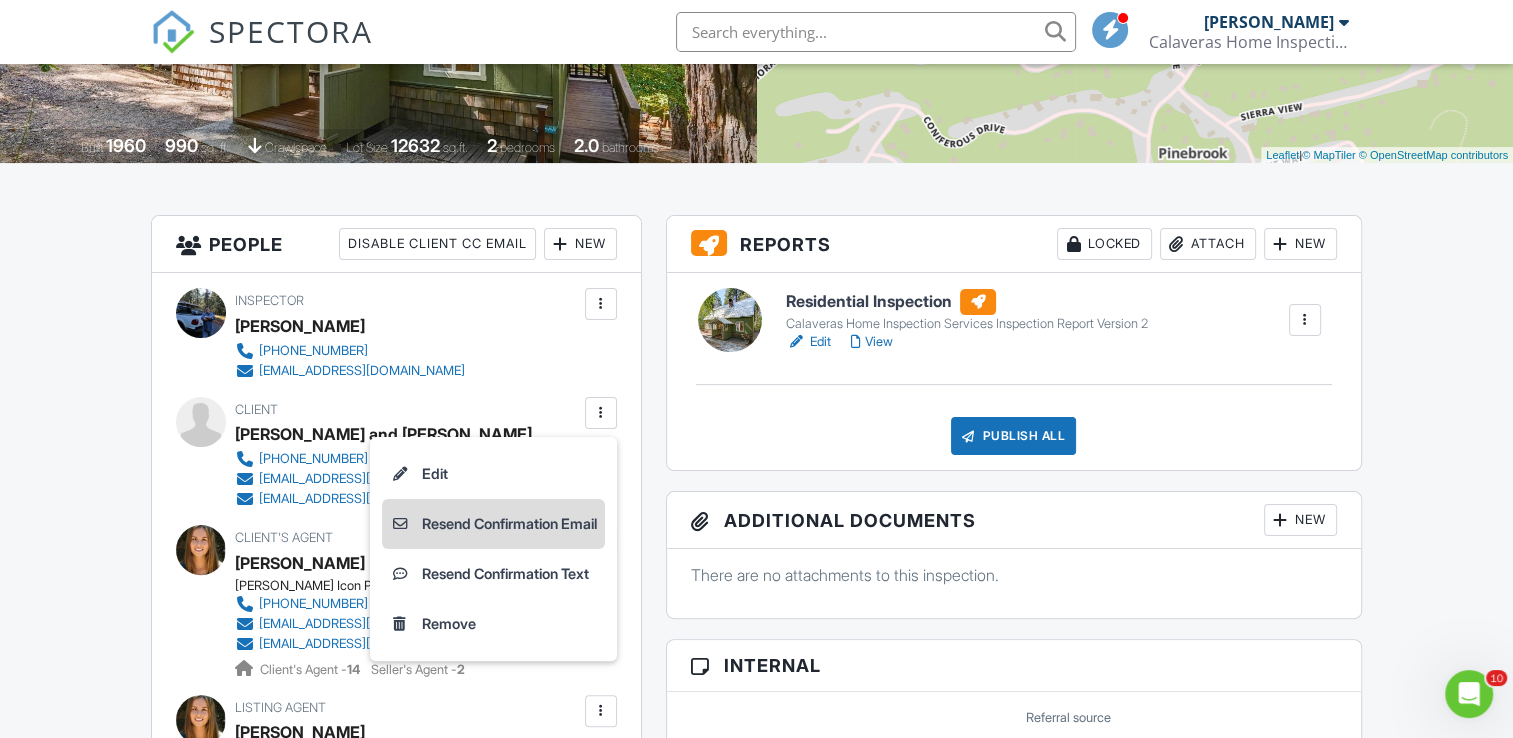 click on "Resend Confirmation Email" at bounding box center (493, 524) 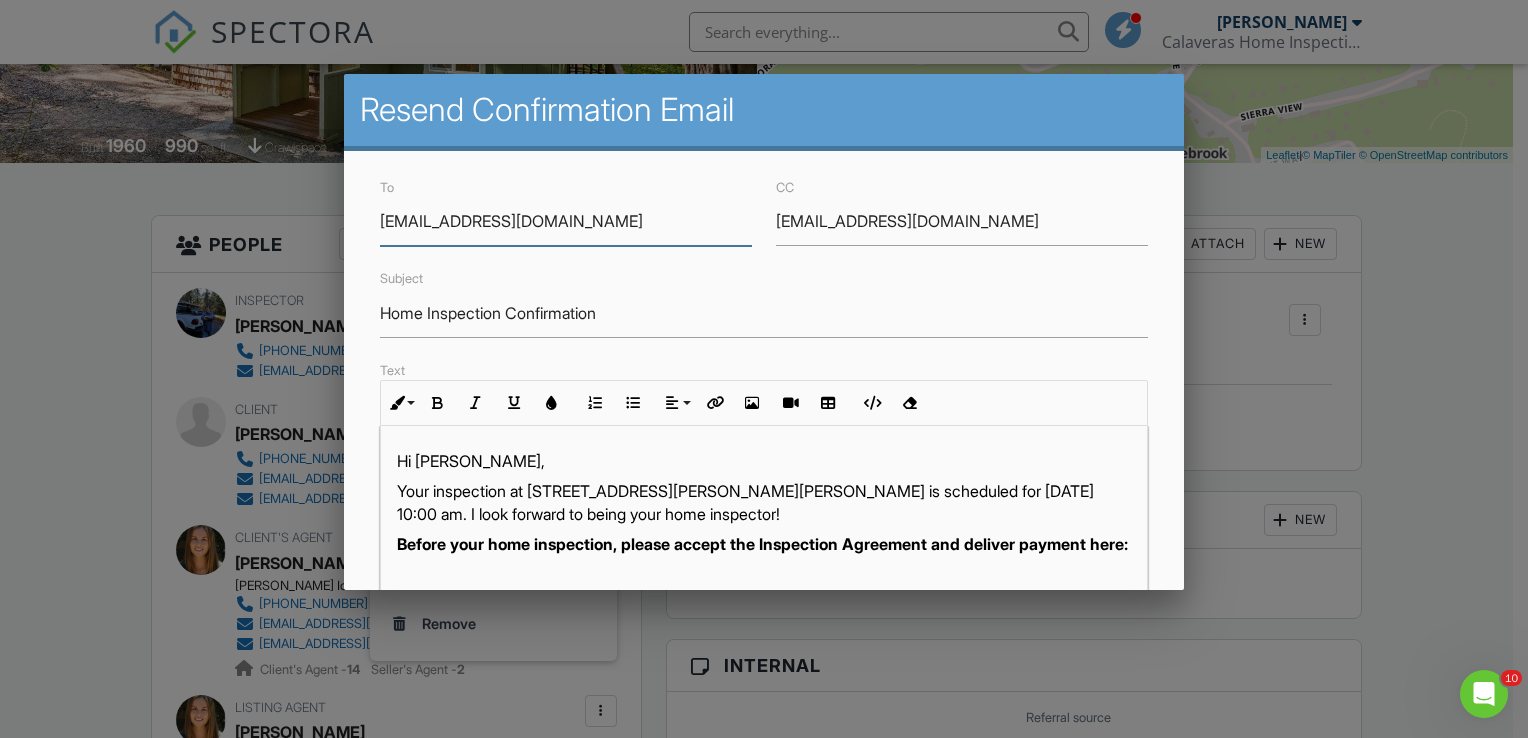 scroll, scrollTop: 465, scrollLeft: 0, axis: vertical 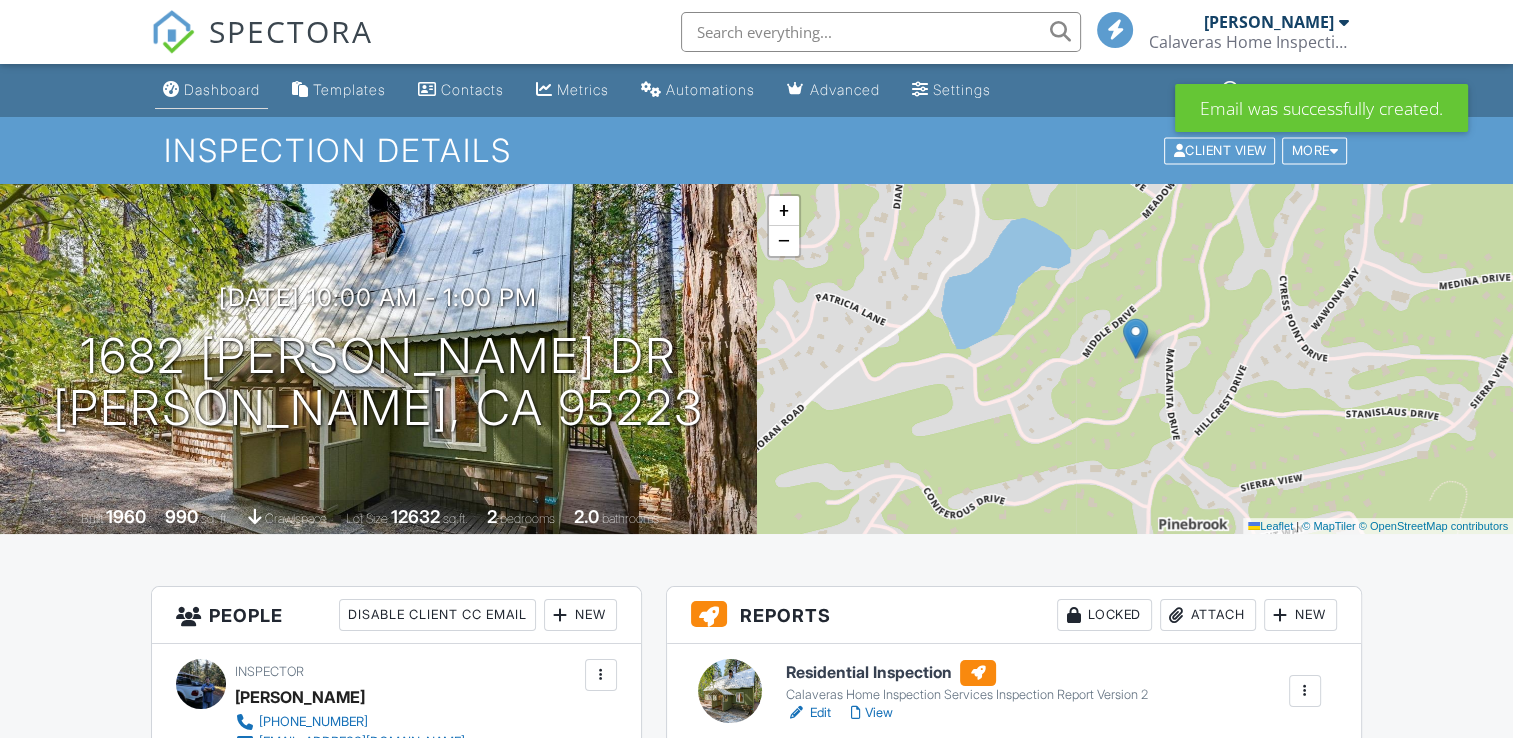 click on "Dashboard" at bounding box center (222, 89) 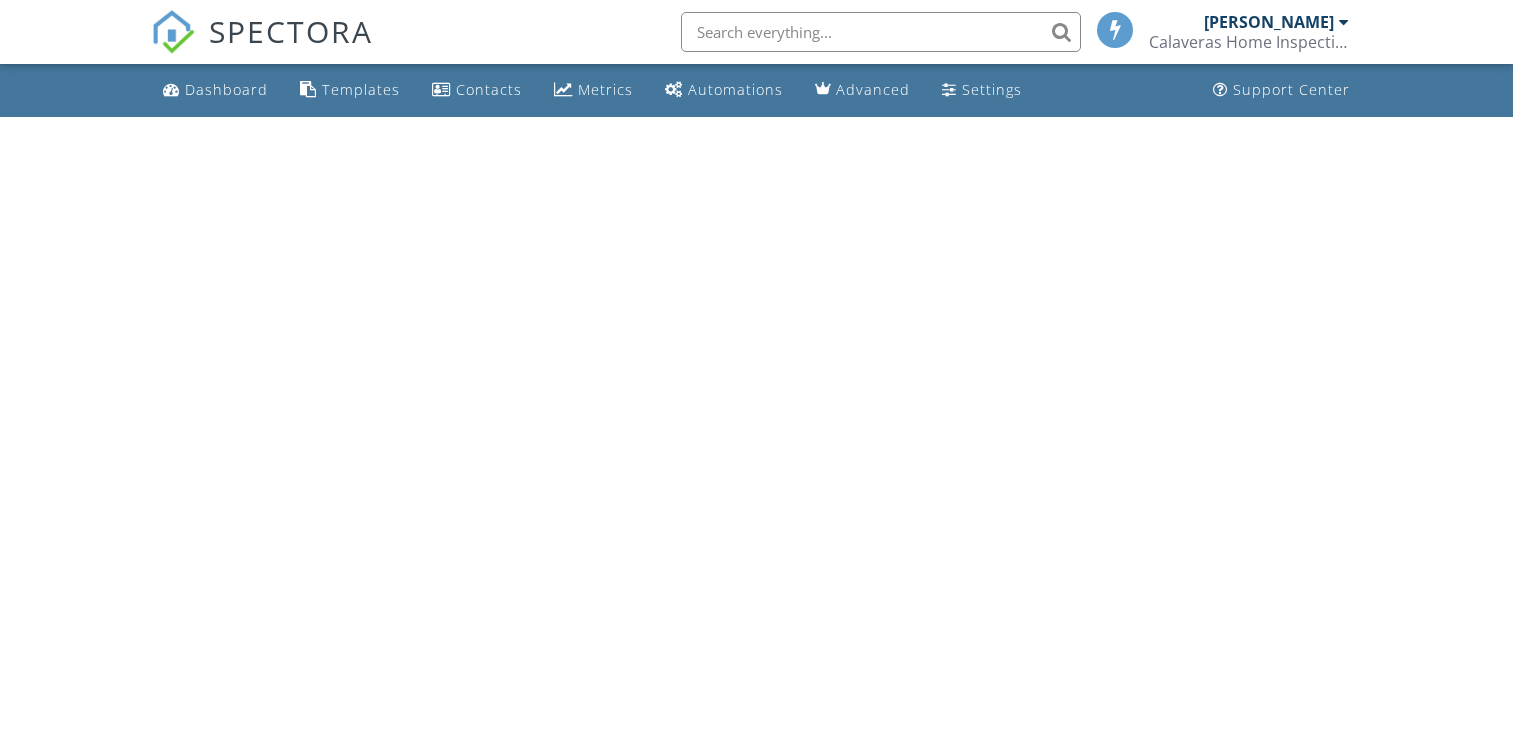 scroll, scrollTop: 0, scrollLeft: 0, axis: both 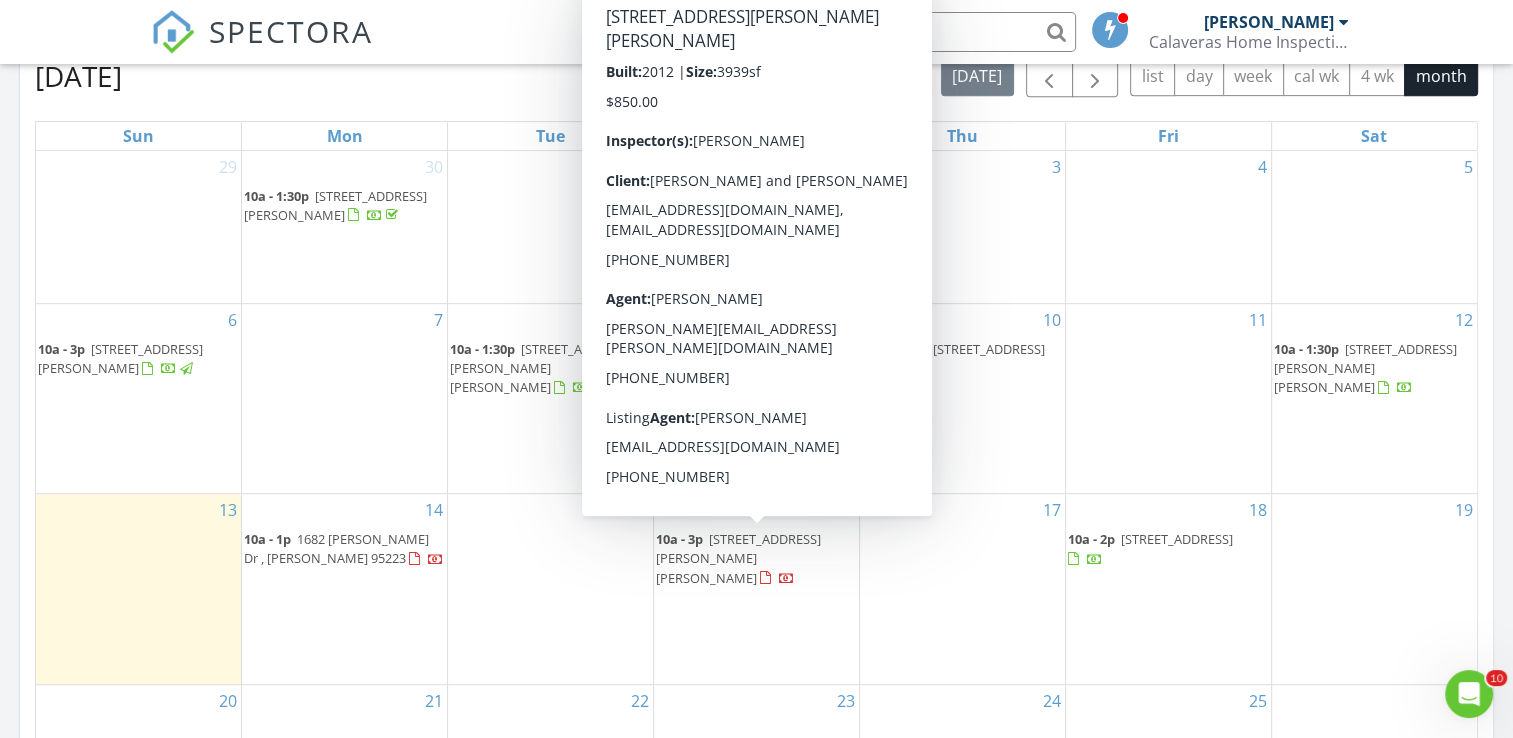 click at bounding box center [765, 578] 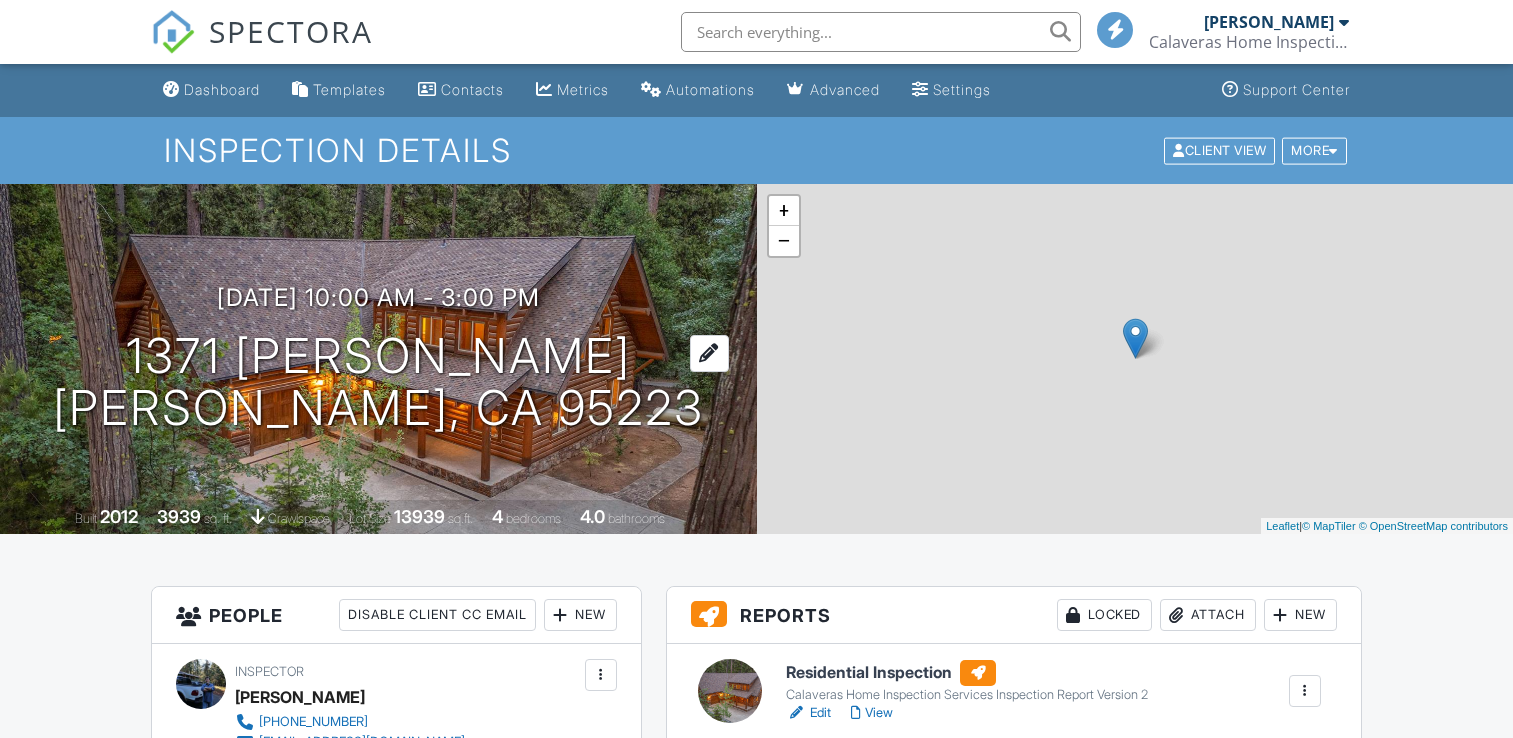 scroll, scrollTop: 0, scrollLeft: 0, axis: both 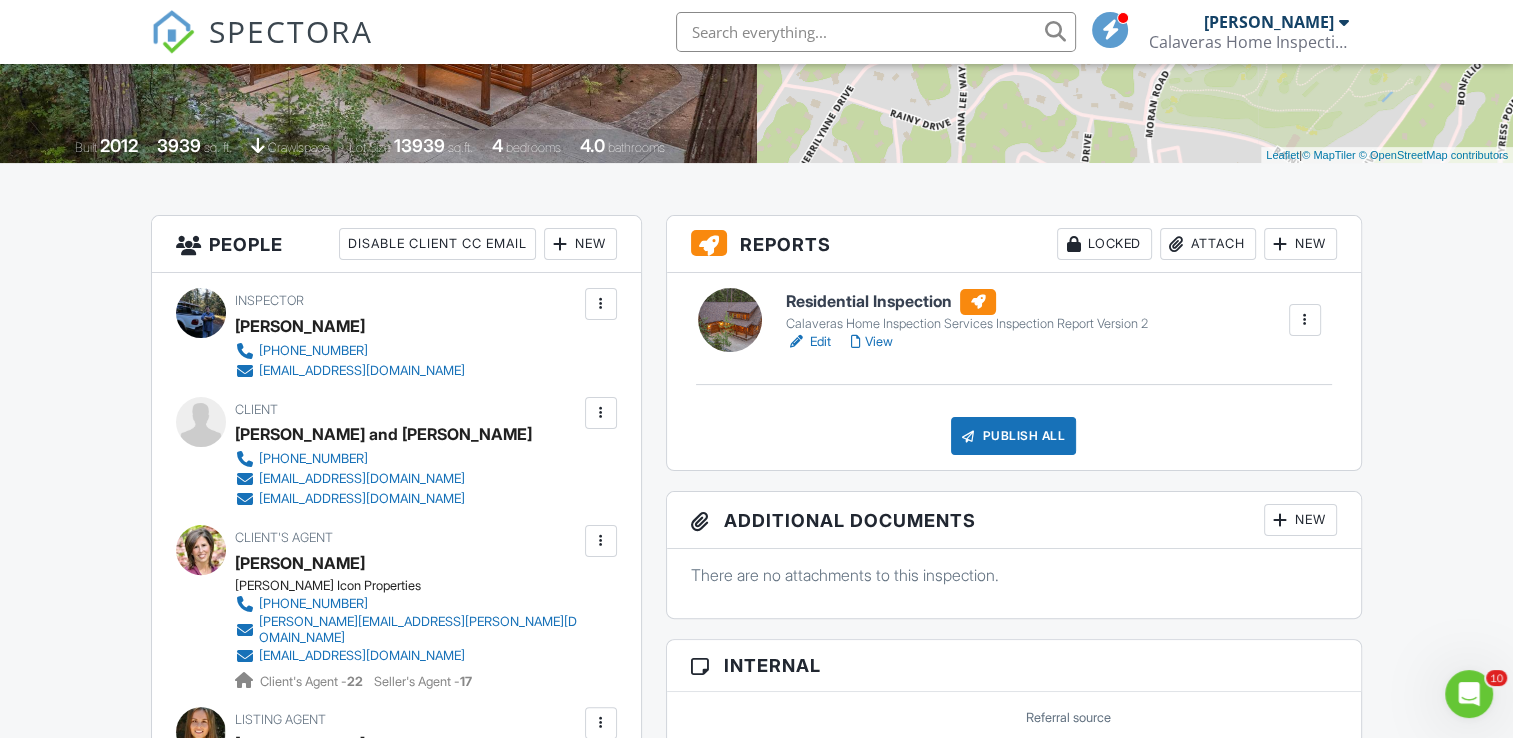 click at bounding box center (601, 413) 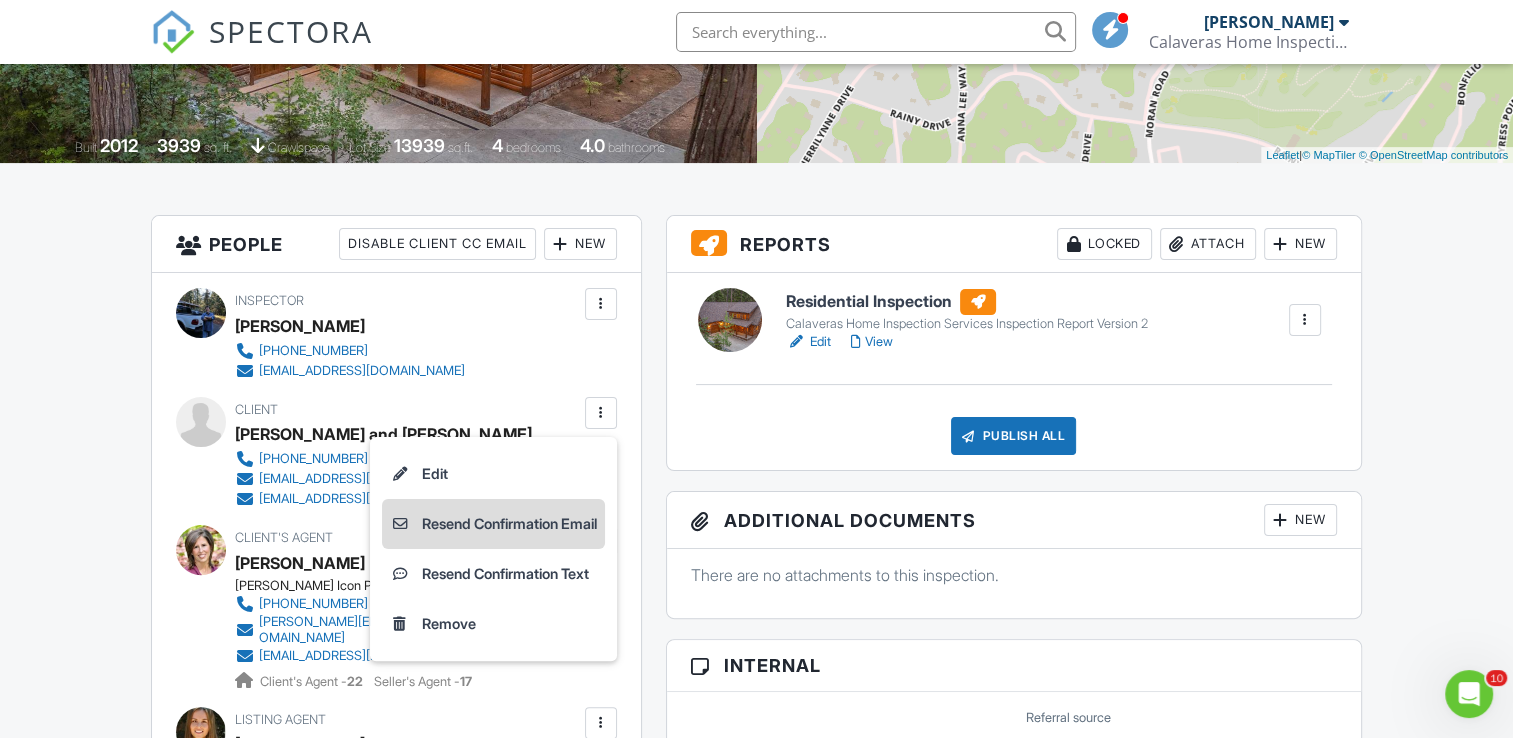 click on "Resend Confirmation Email" at bounding box center [493, 524] 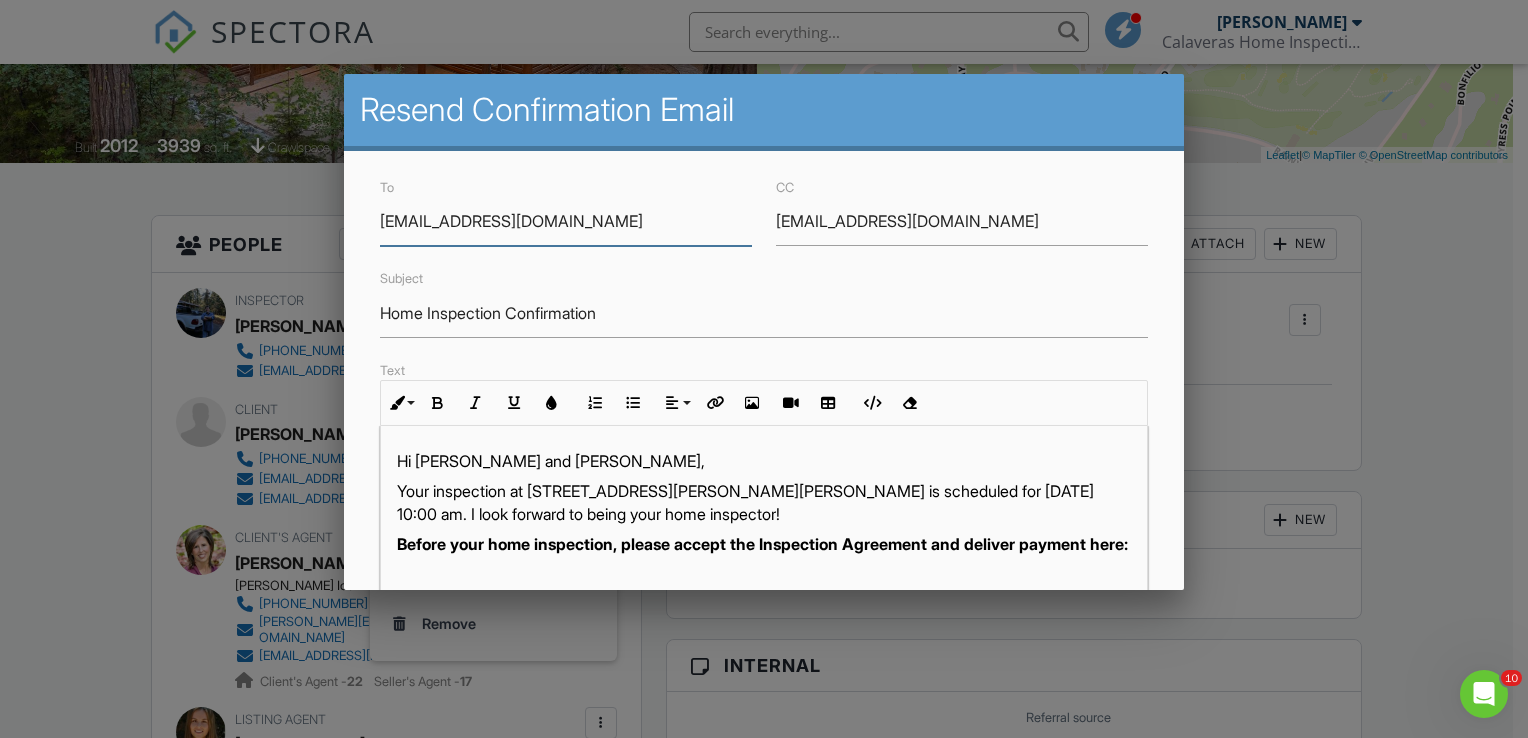 scroll, scrollTop: 465, scrollLeft: 0, axis: vertical 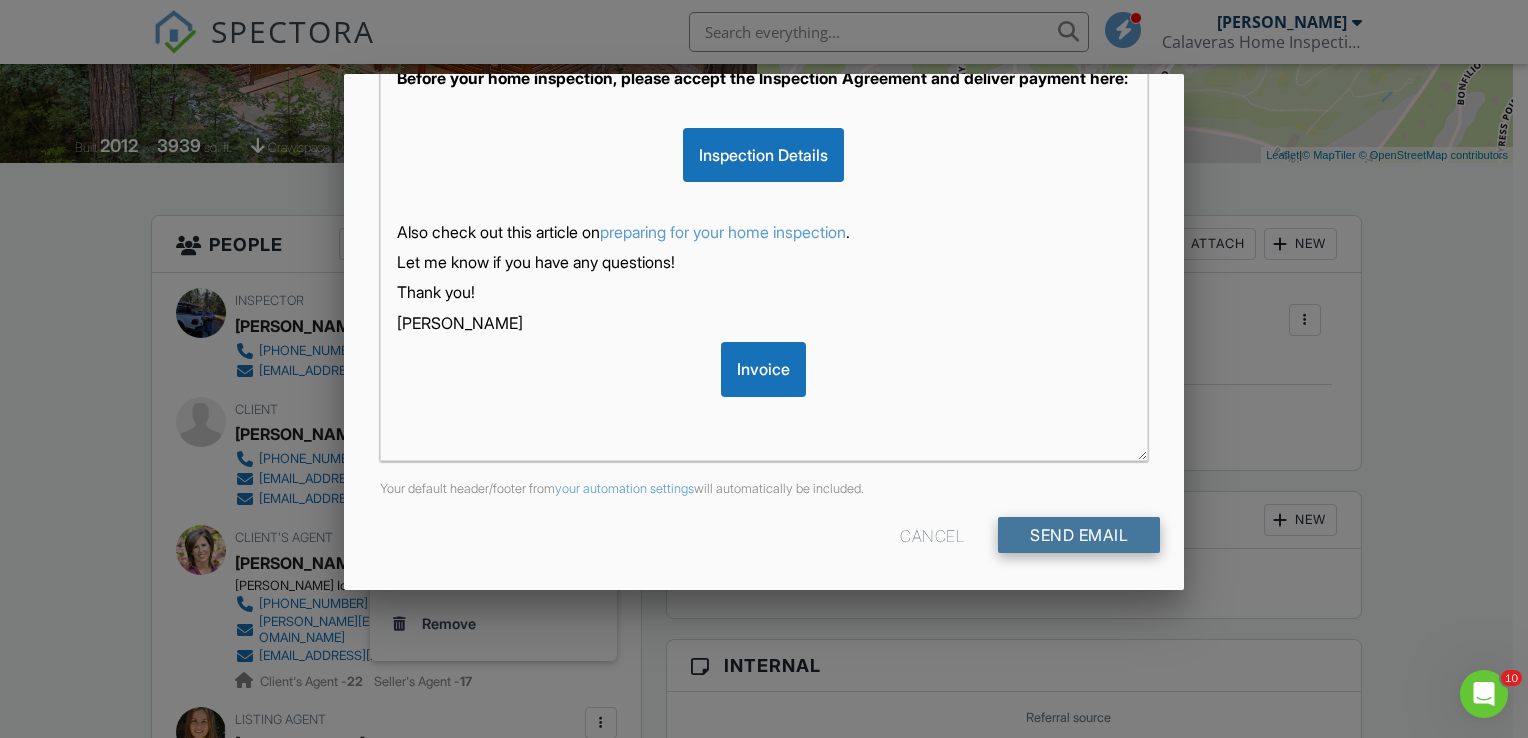 click on "Send Email" at bounding box center (1079, 535) 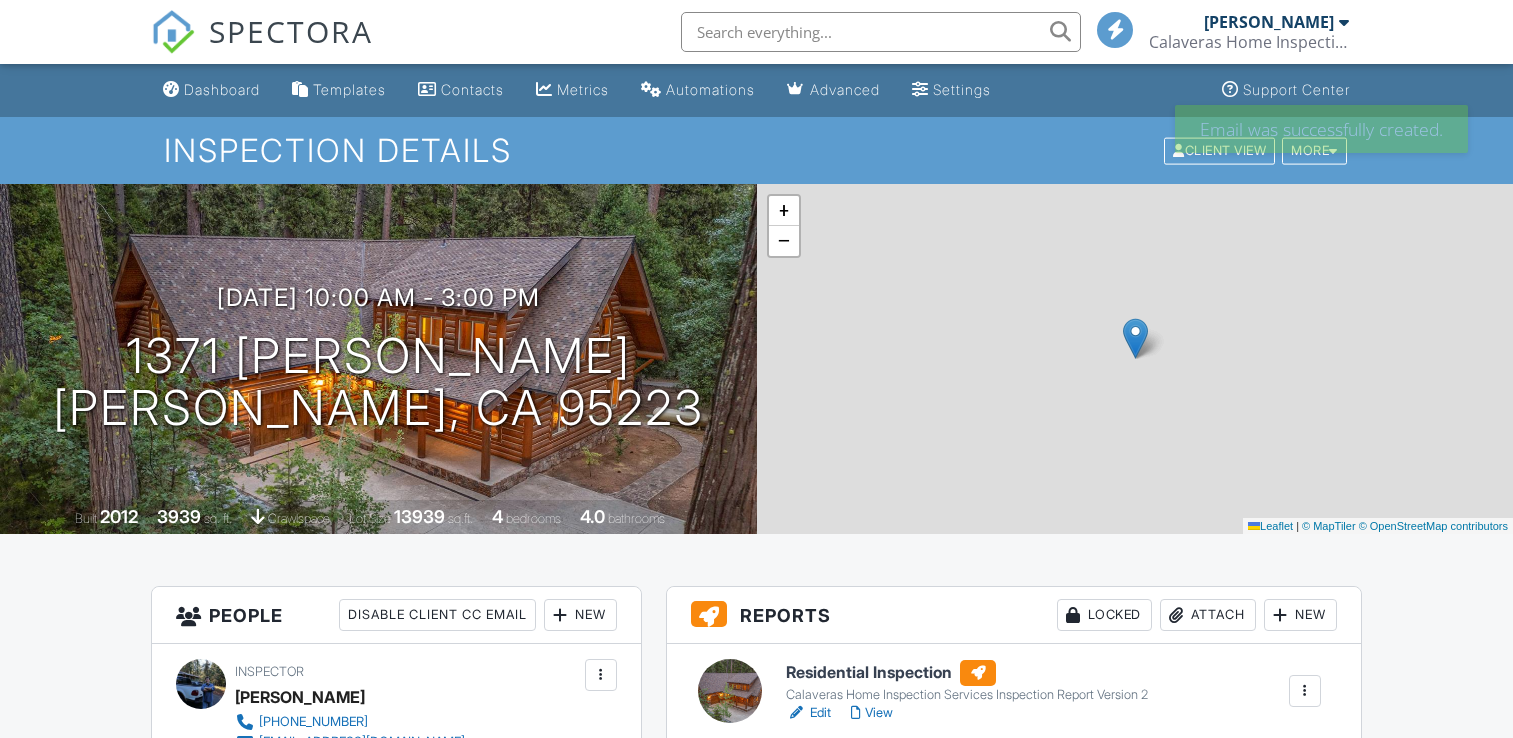 scroll, scrollTop: 0, scrollLeft: 0, axis: both 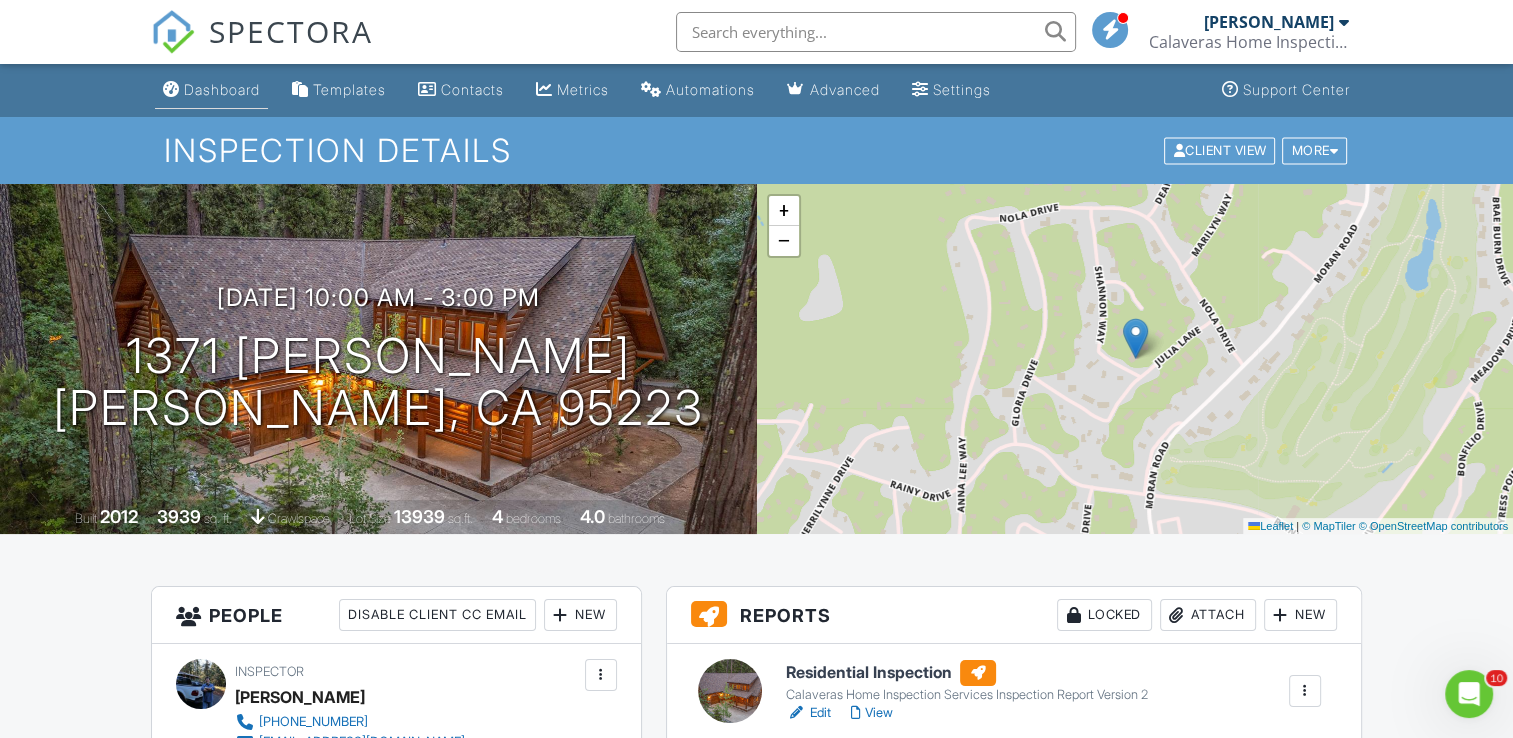 click on "Dashboard" at bounding box center [222, 89] 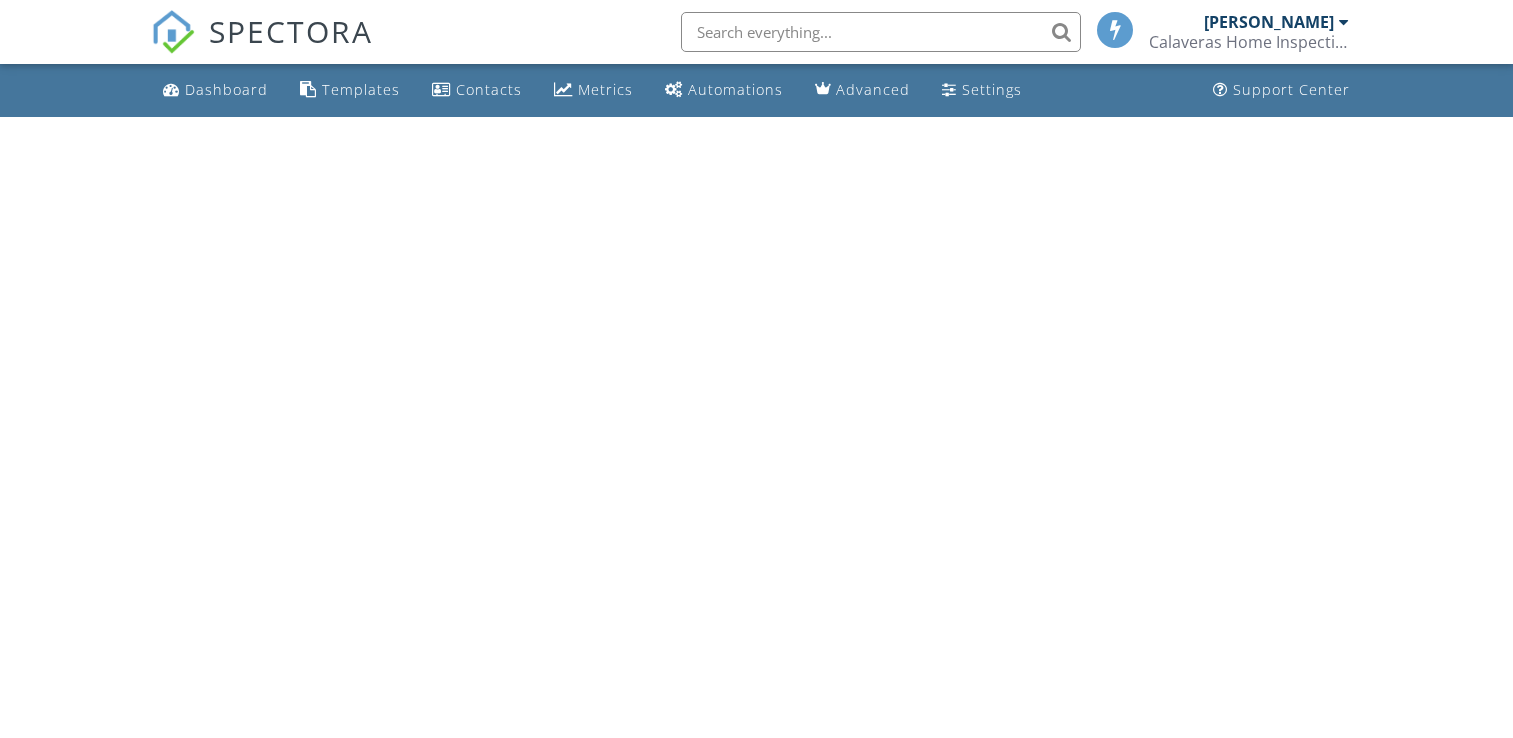 scroll, scrollTop: 0, scrollLeft: 0, axis: both 